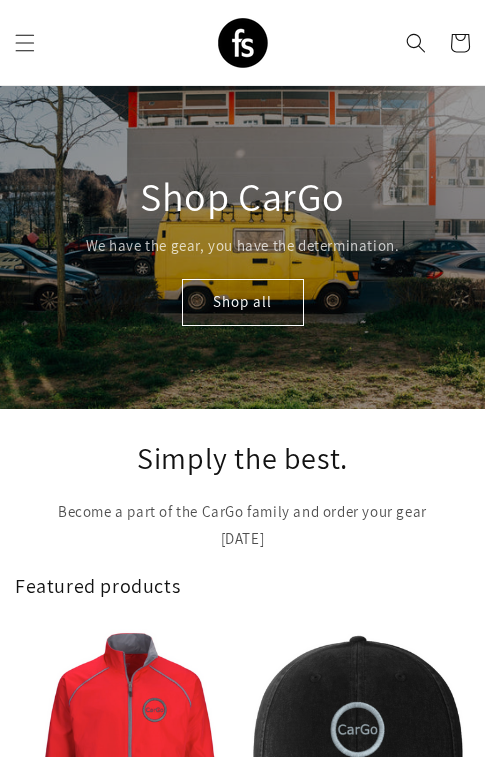 scroll, scrollTop: 0, scrollLeft: 0, axis: both 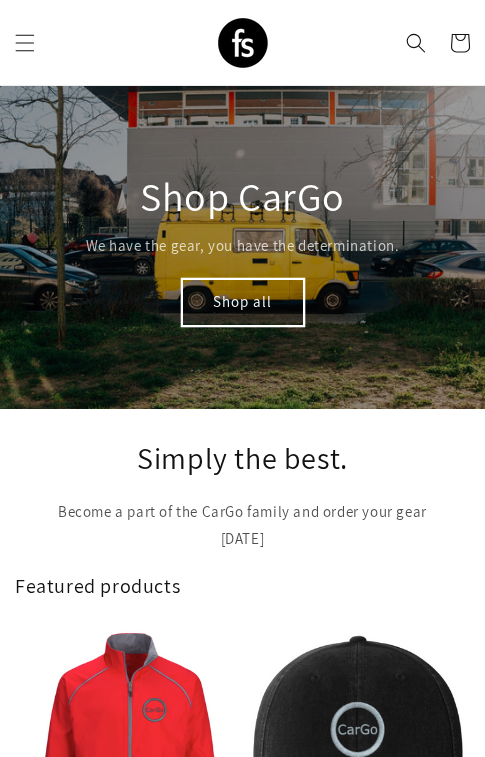 click on "Shop all" at bounding box center (243, 302) 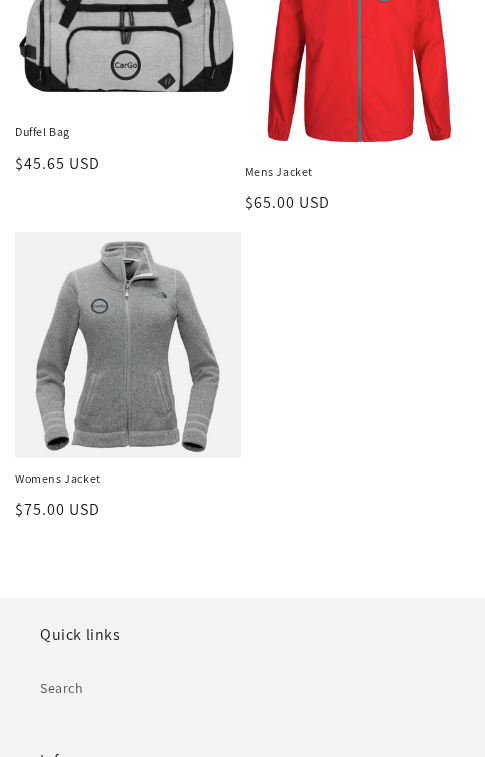 scroll, scrollTop: 659, scrollLeft: 0, axis: vertical 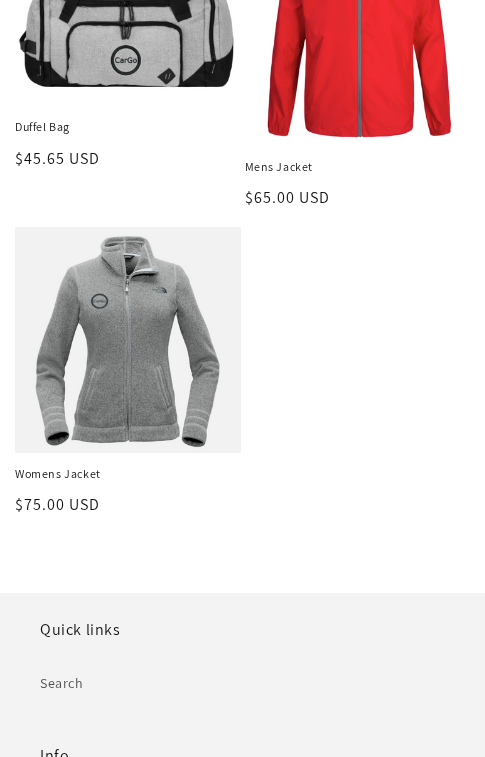 click on "Womens Jacket" at bounding box center [128, 474] 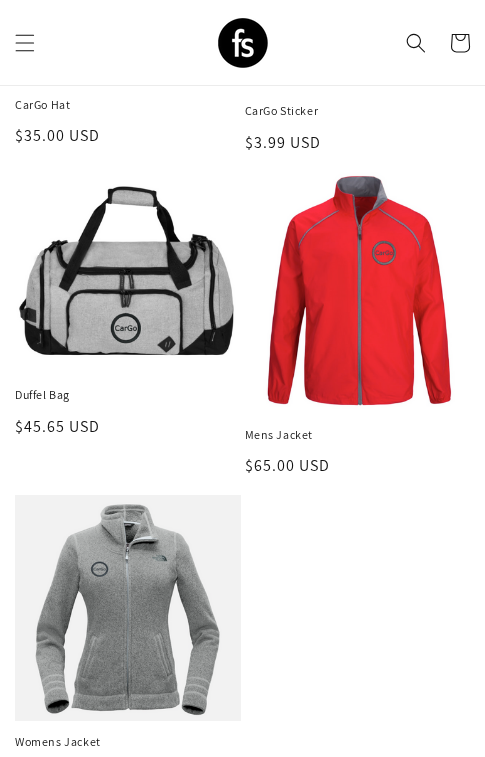 scroll, scrollTop: 344, scrollLeft: 0, axis: vertical 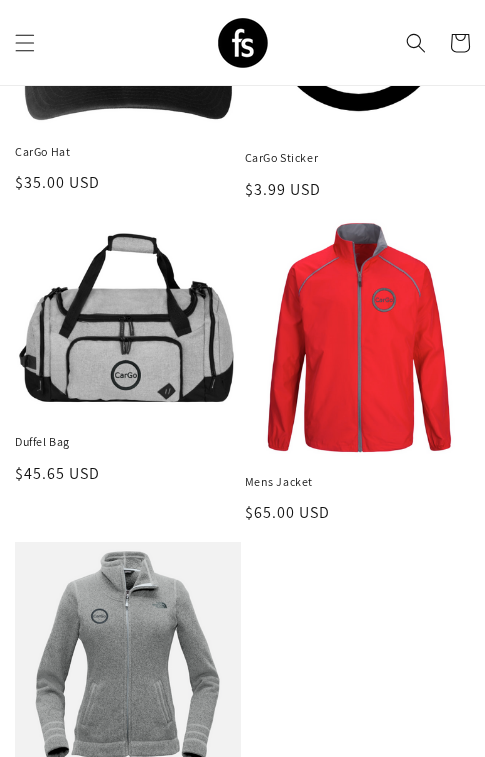 click on "Mens Jacket" at bounding box center (358, 482) 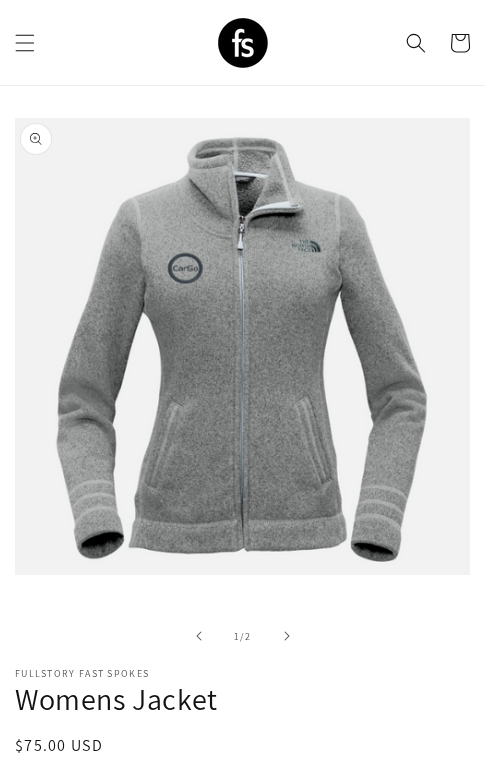 scroll, scrollTop: 0, scrollLeft: 0, axis: both 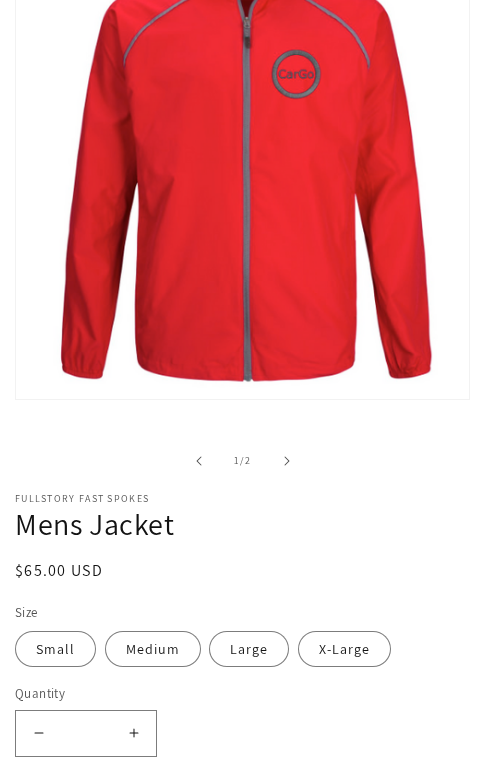 click on "Increase quantity for Mens Jacket" at bounding box center (133, 733) 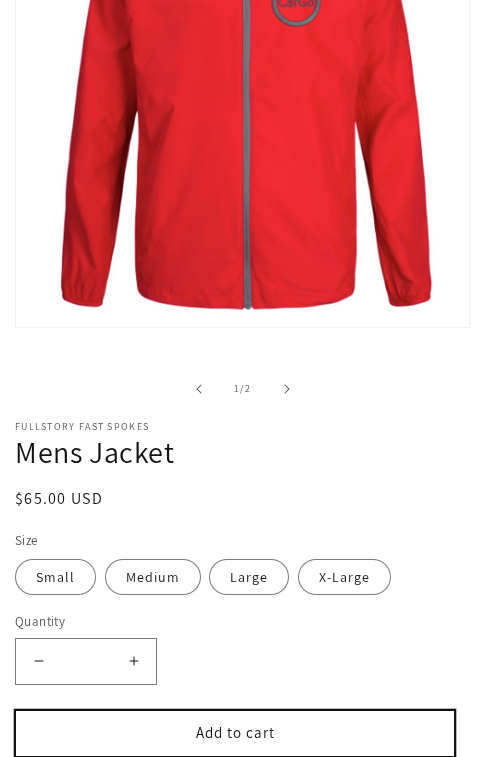 click on "Add to cart" at bounding box center (235, 733) 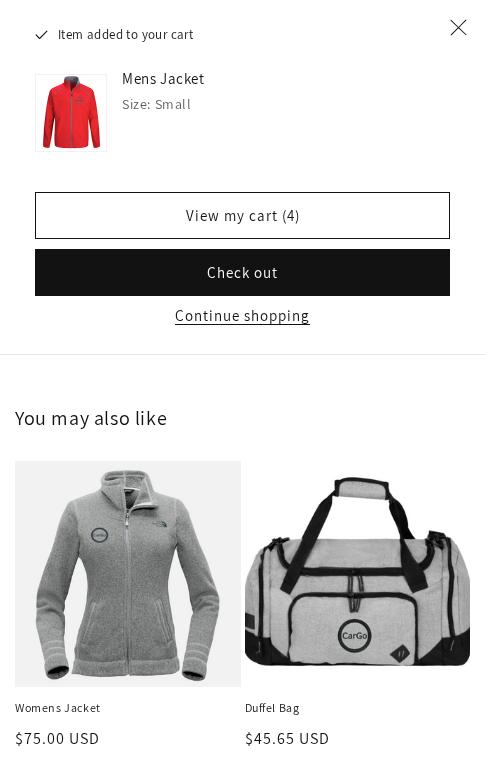 scroll, scrollTop: 2855, scrollLeft: 0, axis: vertical 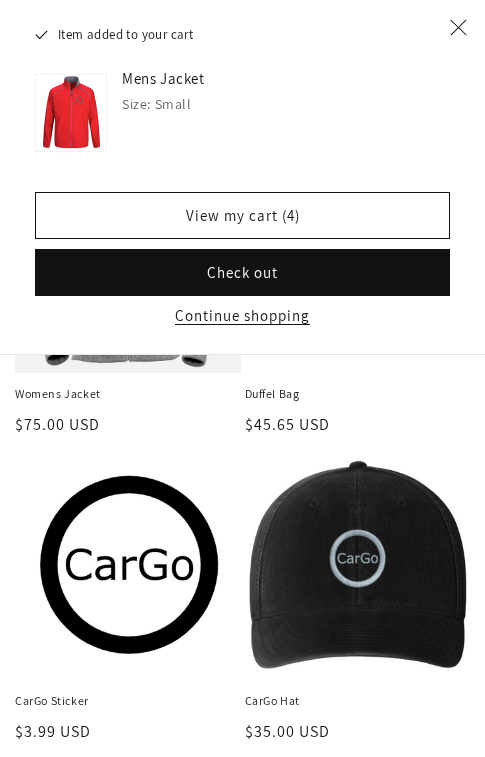 click on "CarGo Hat" at bounding box center [358, 701] 